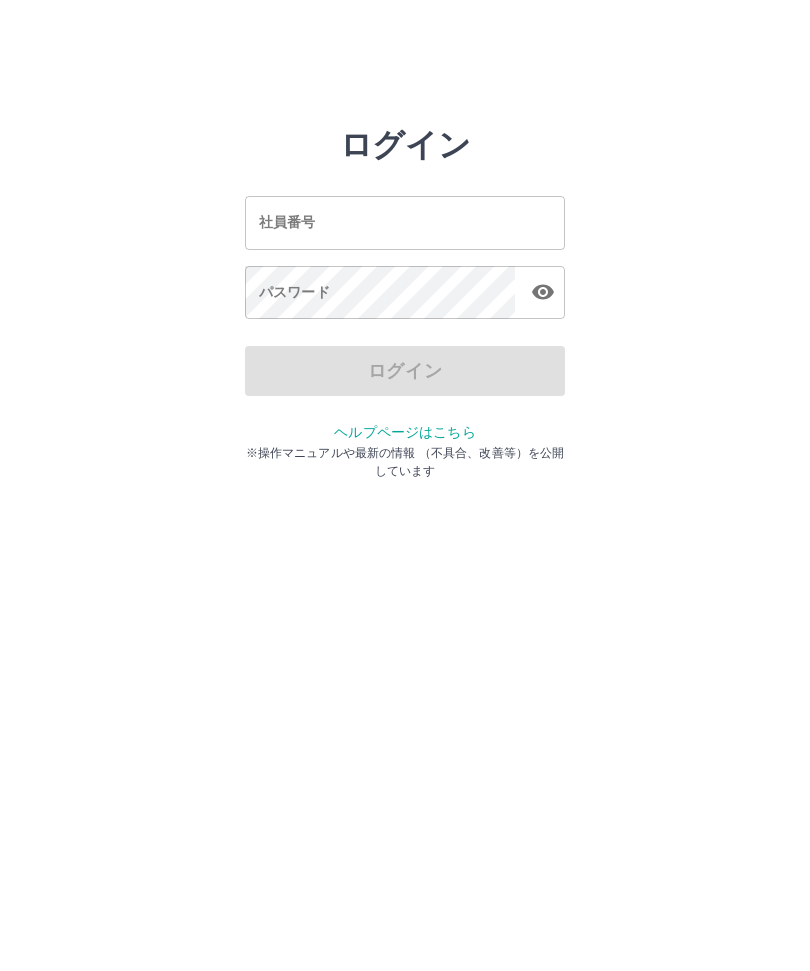 scroll, scrollTop: 0, scrollLeft: 0, axis: both 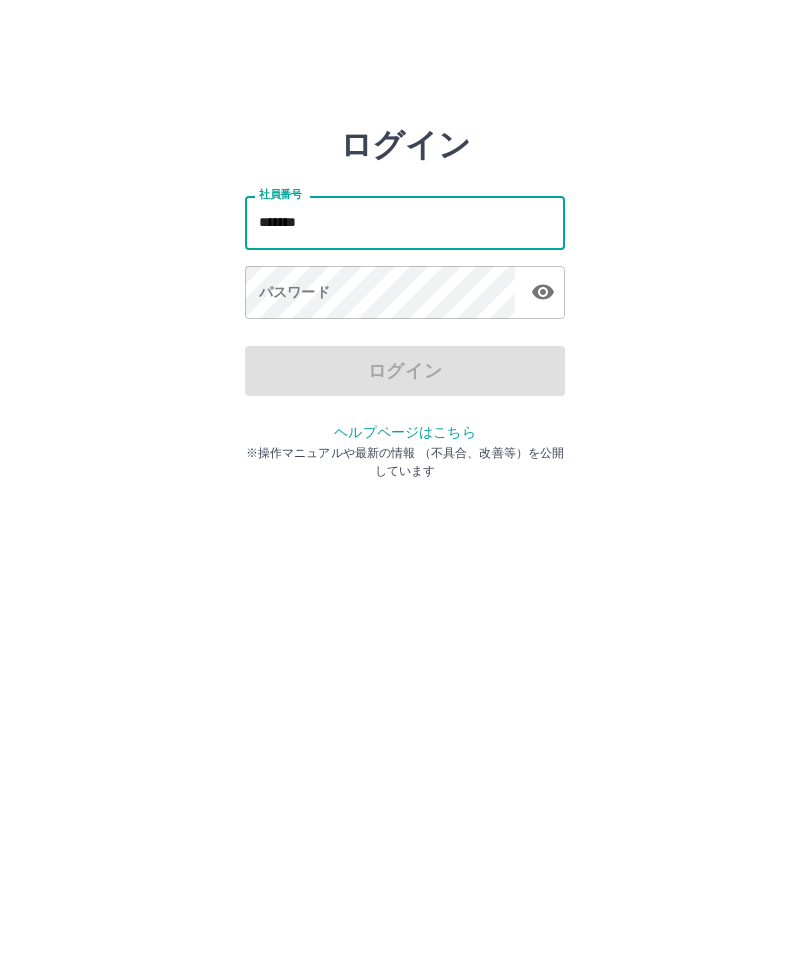 type on "*******" 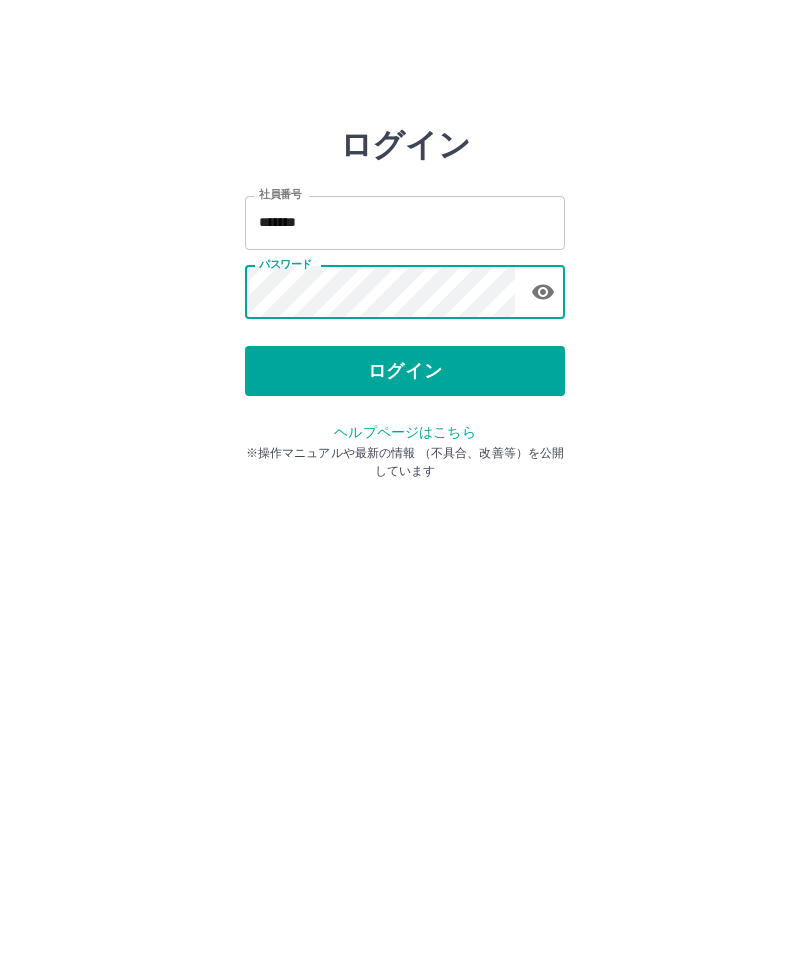 click on "ログイン" at bounding box center (405, 371) 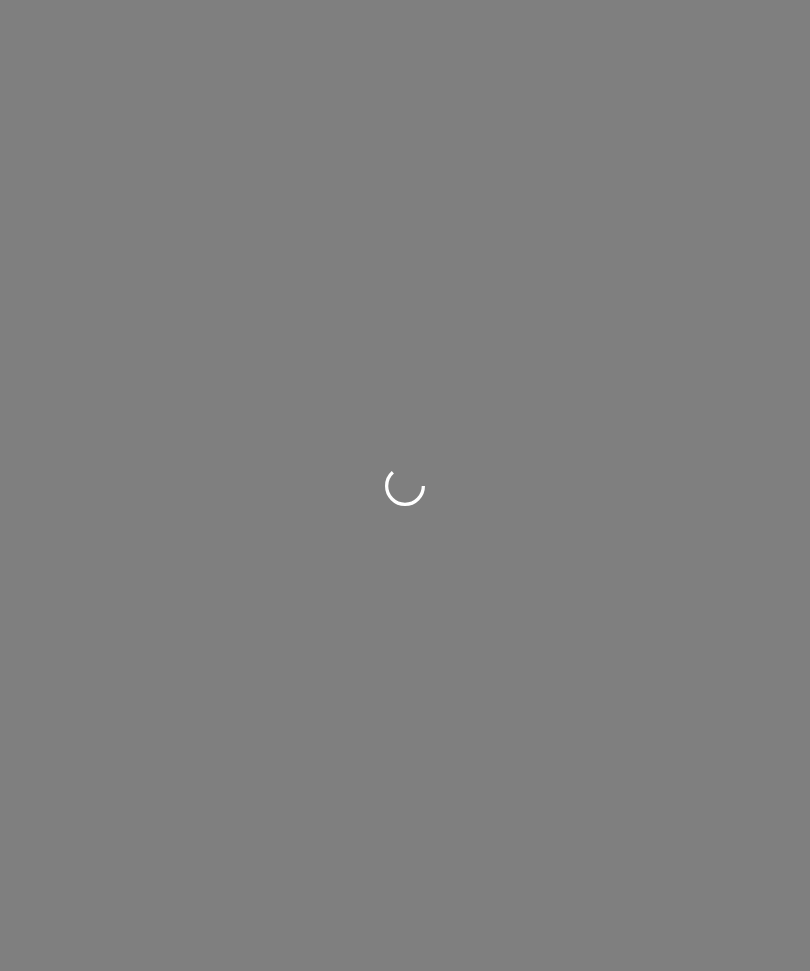 scroll, scrollTop: 0, scrollLeft: 0, axis: both 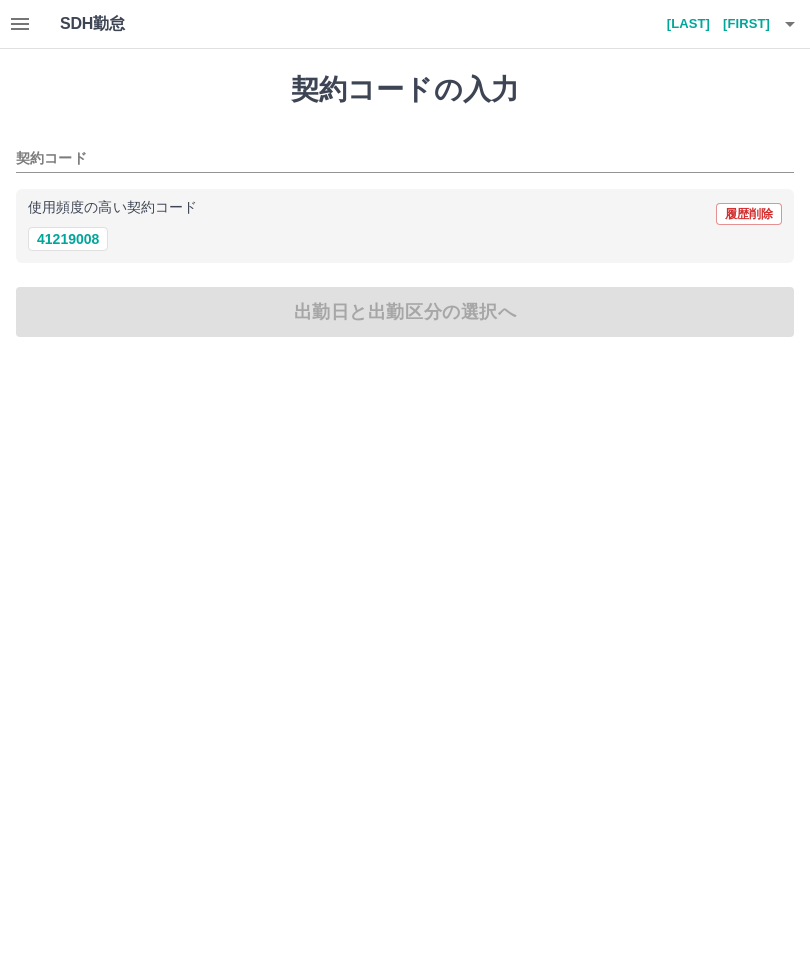 click on "41219008" at bounding box center (68, 239) 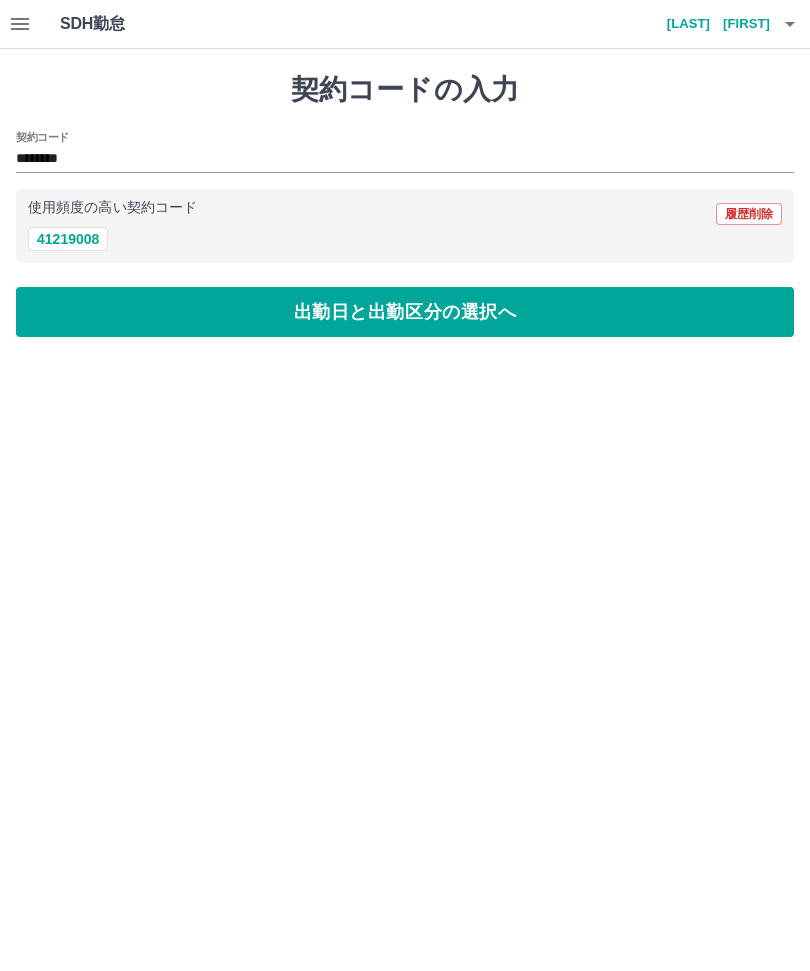 click on "出勤日と出勤区分の選択へ" at bounding box center [405, 312] 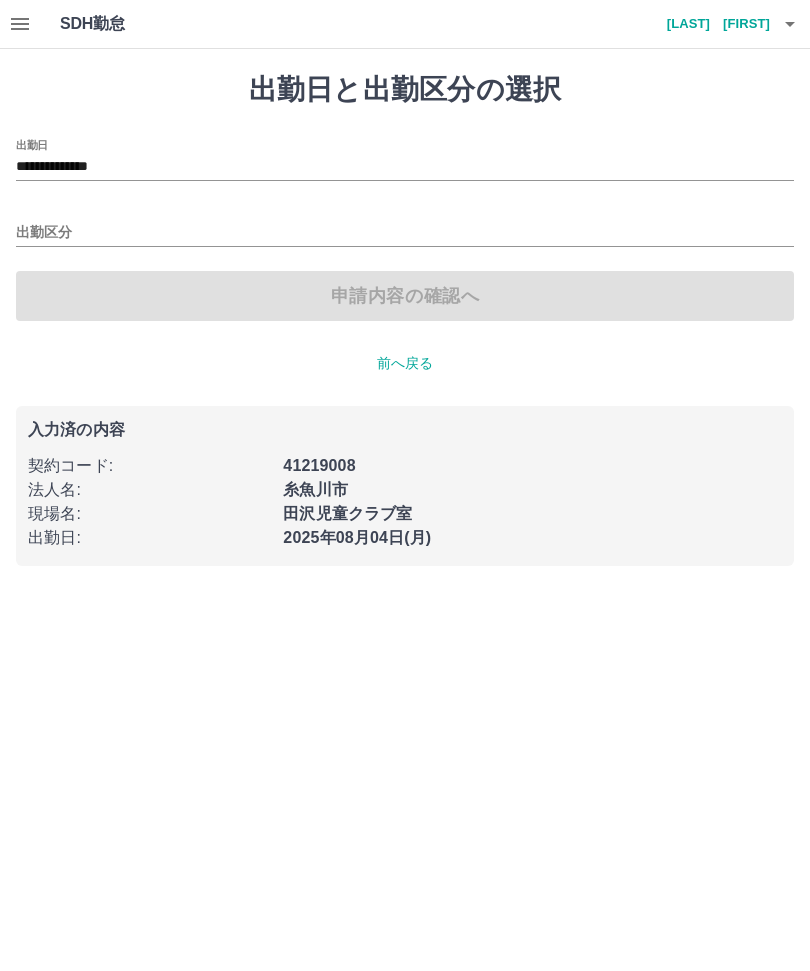 click on "**********" at bounding box center [405, 167] 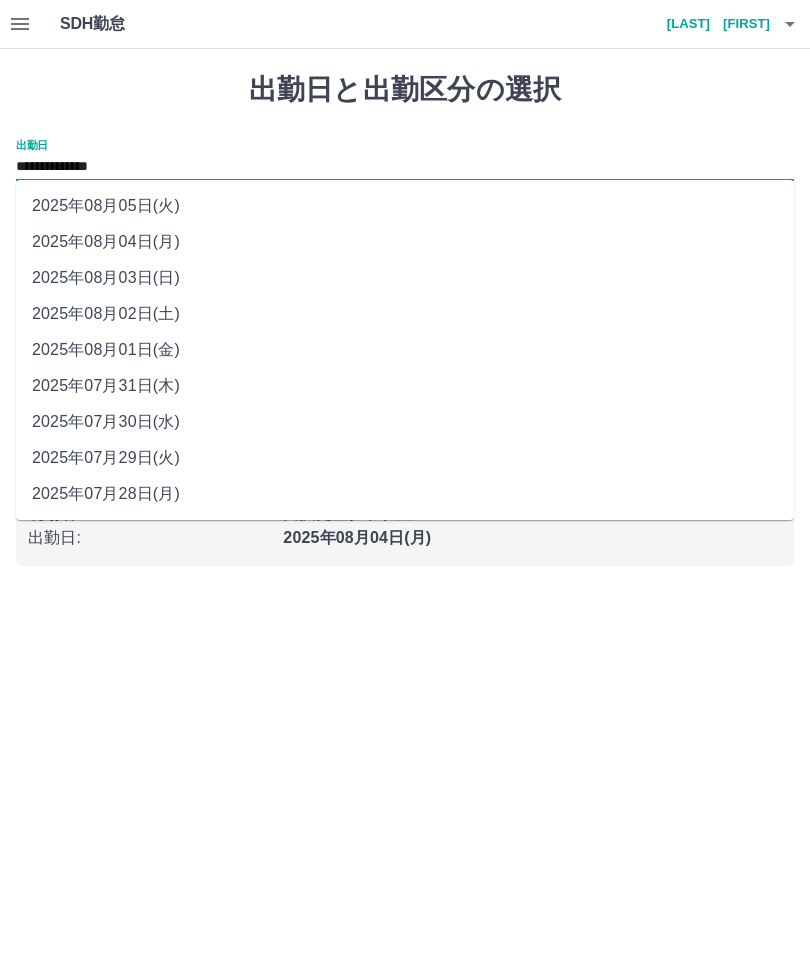 click on "2025年08月01日(金)" at bounding box center (405, 350) 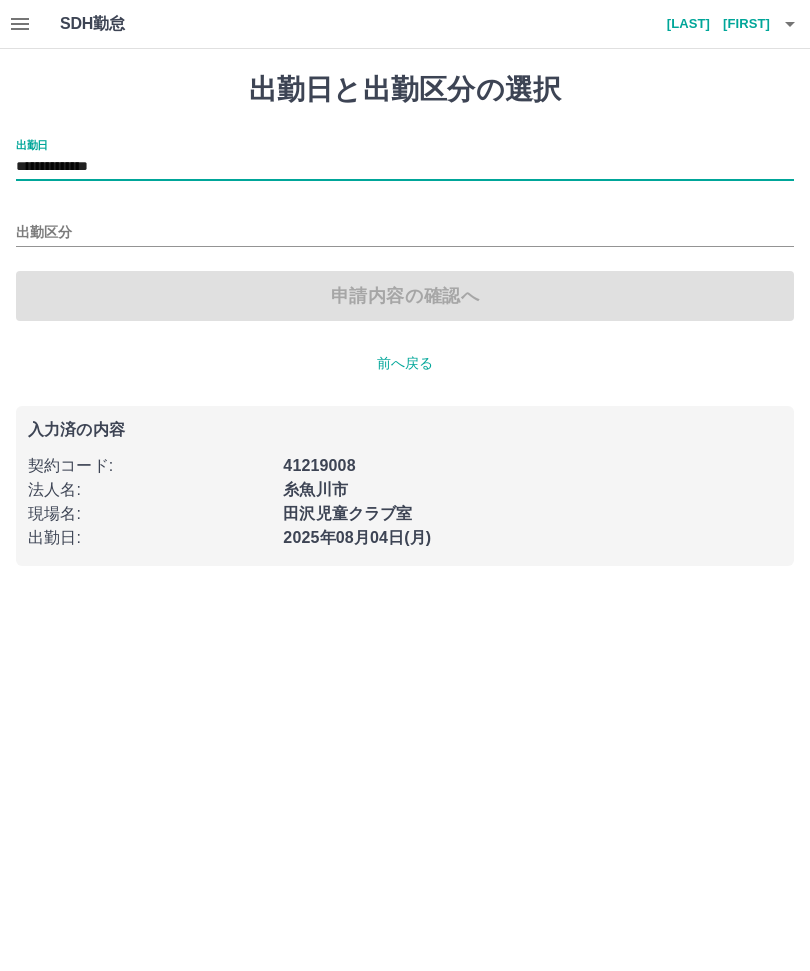 click on "出勤区分" at bounding box center [405, 233] 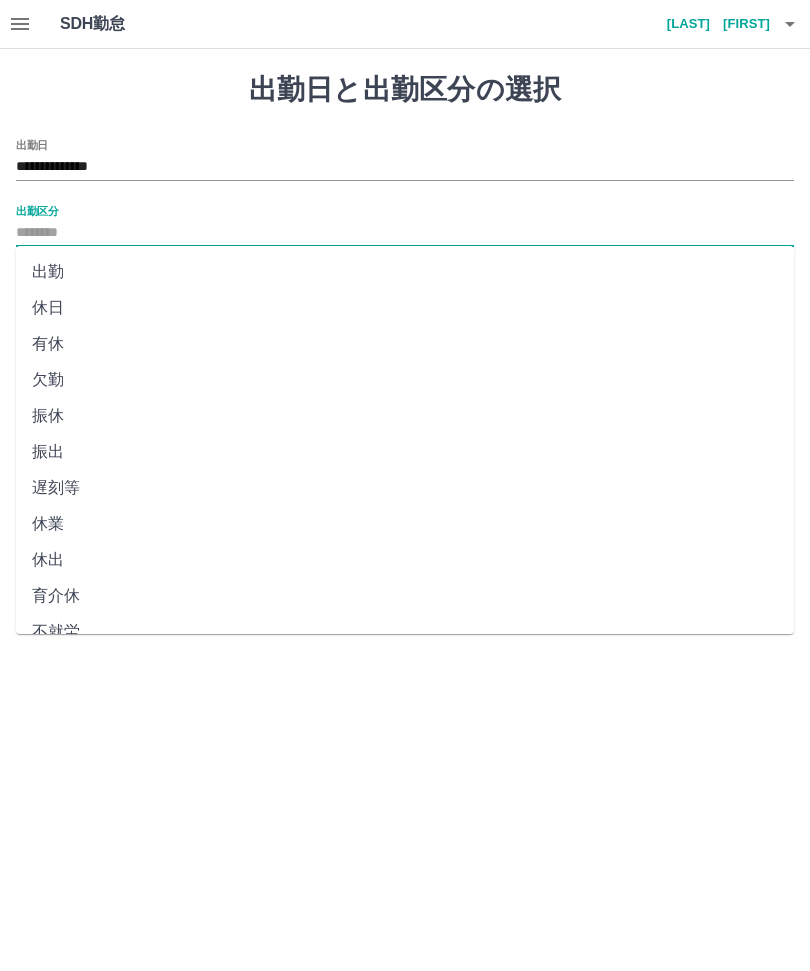 click on "休日" at bounding box center [405, 308] 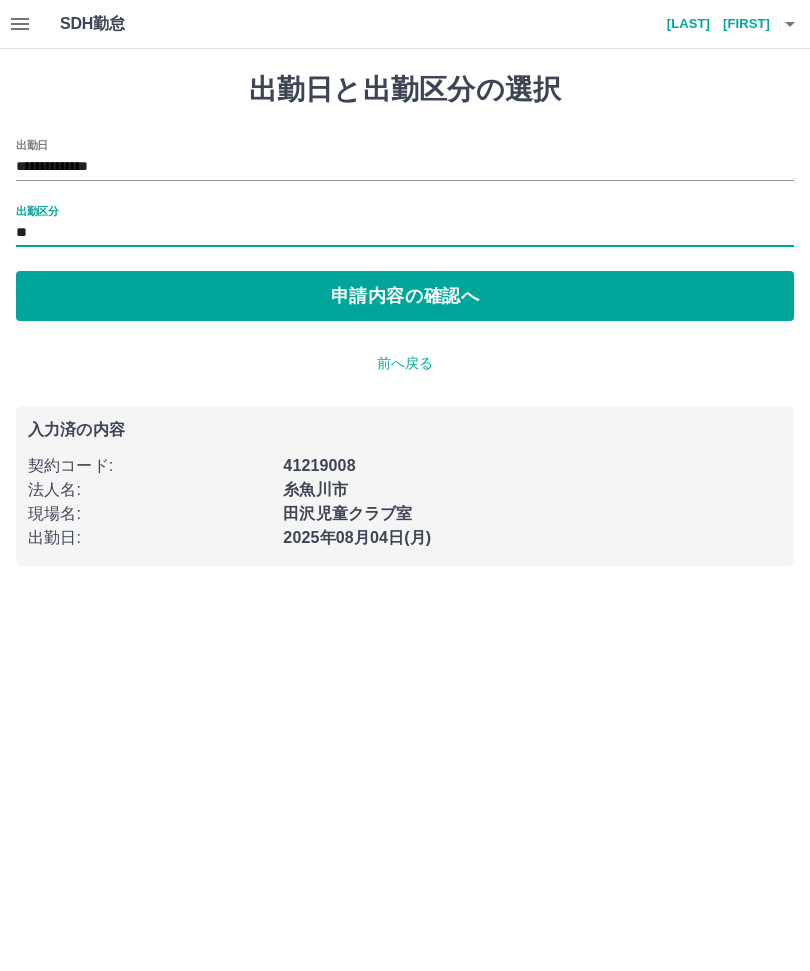 click on "申請内容の確認へ" at bounding box center [405, 296] 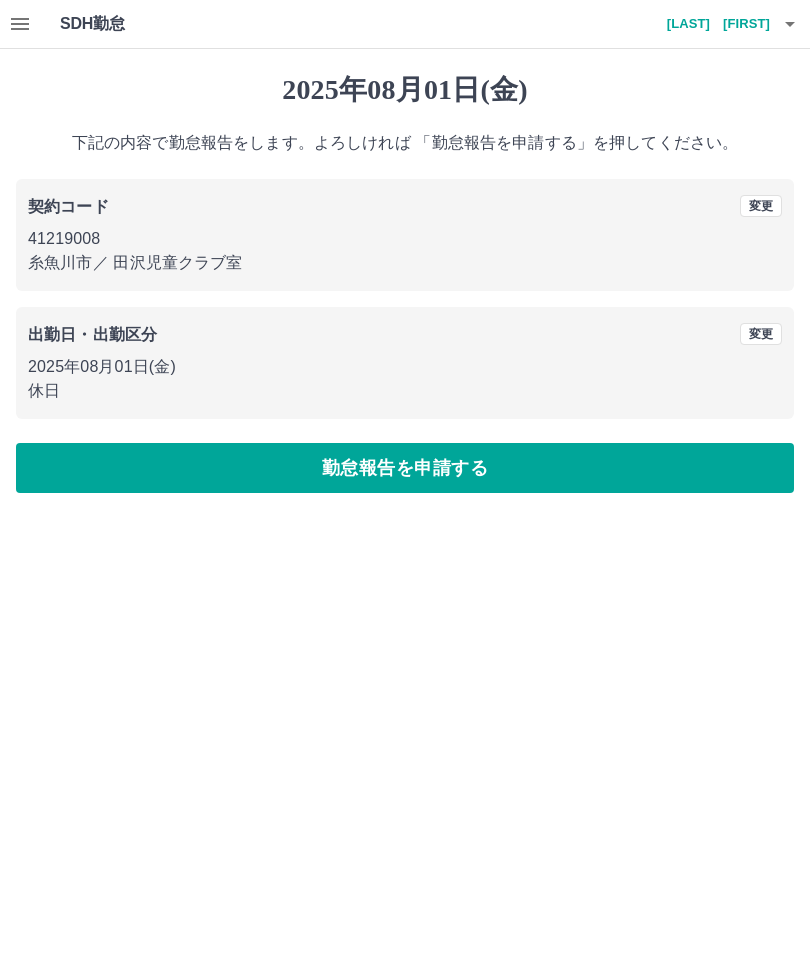 click on "勤怠報告を申請する" at bounding box center (405, 468) 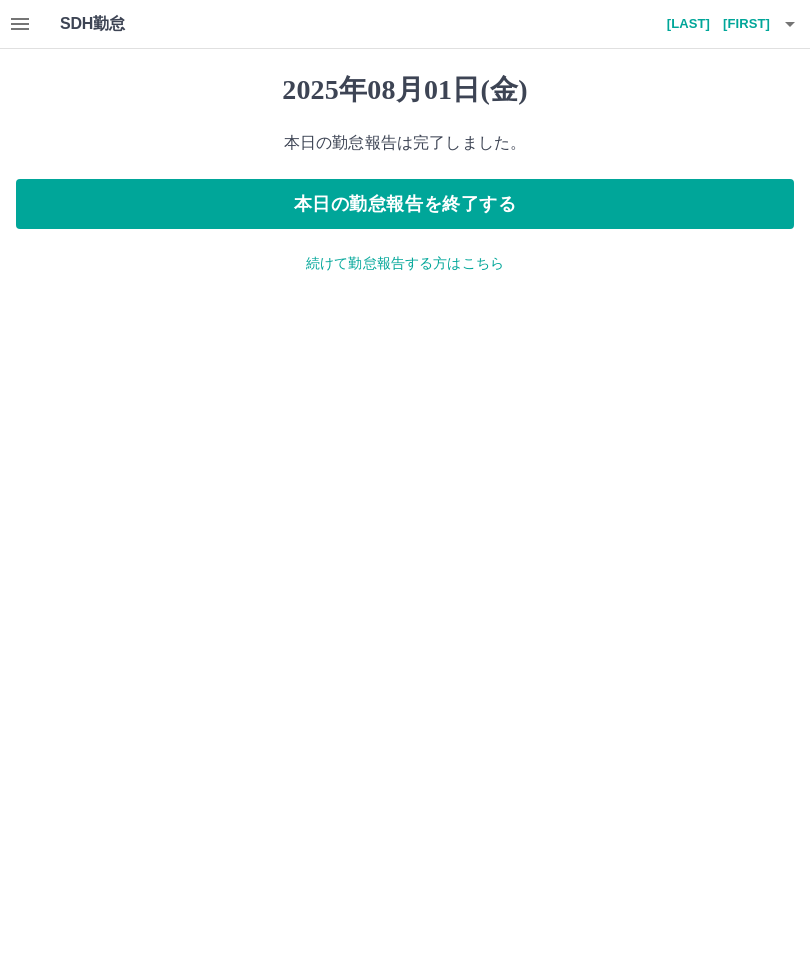 click on "続けて勤怠報告する方はこちら" at bounding box center (405, 263) 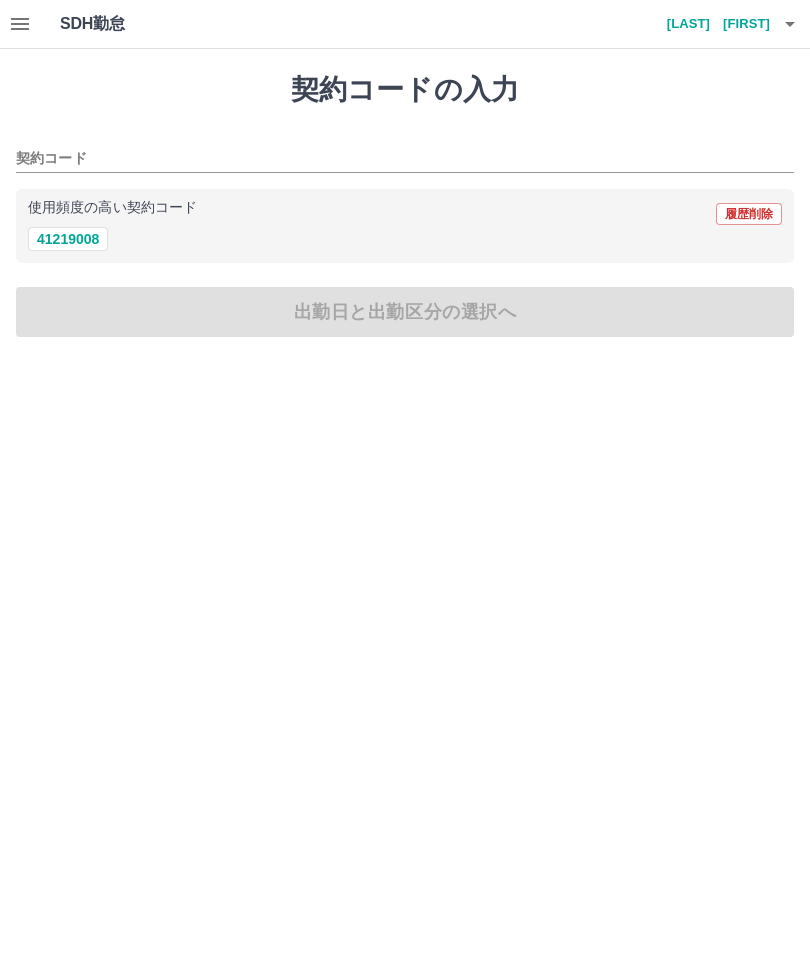 click on "41219008" at bounding box center (68, 239) 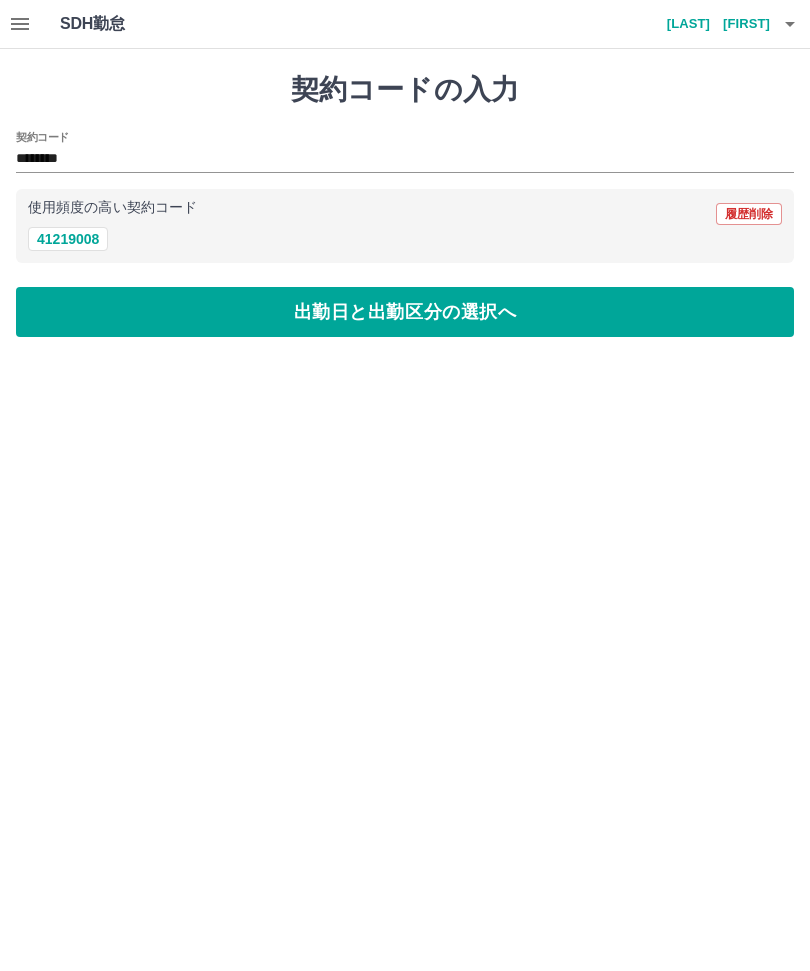 click on "出勤日と出勤区分の選択へ" at bounding box center [405, 312] 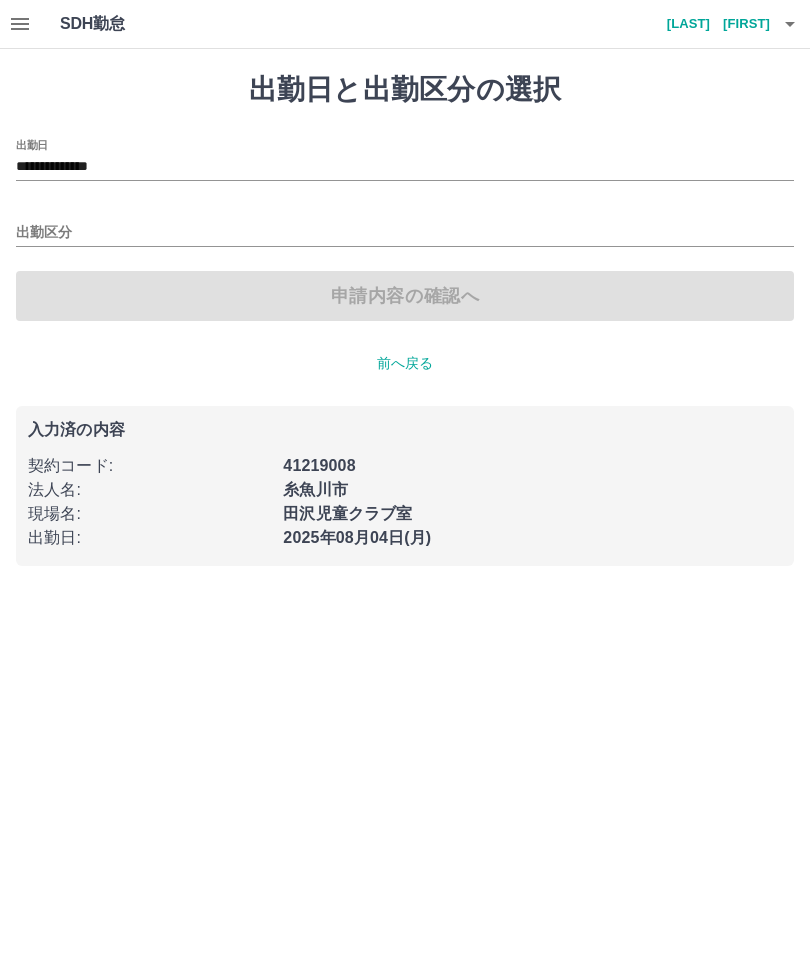 click on "**********" at bounding box center [405, 167] 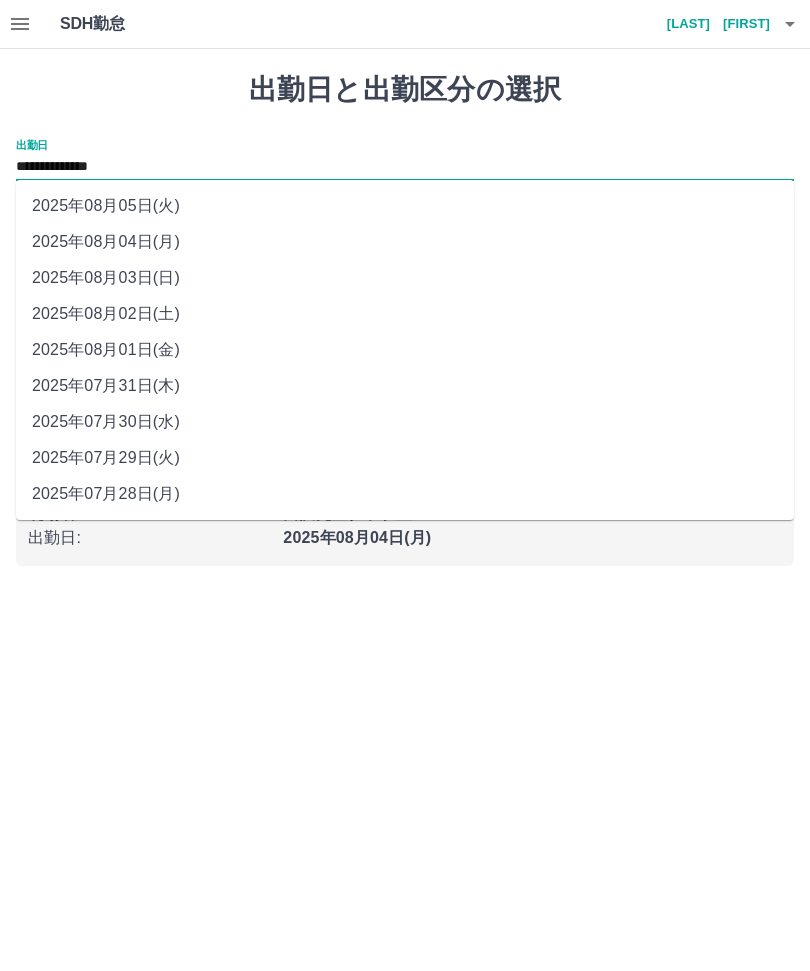 click on "2025年08月02日(土)" at bounding box center (405, 314) 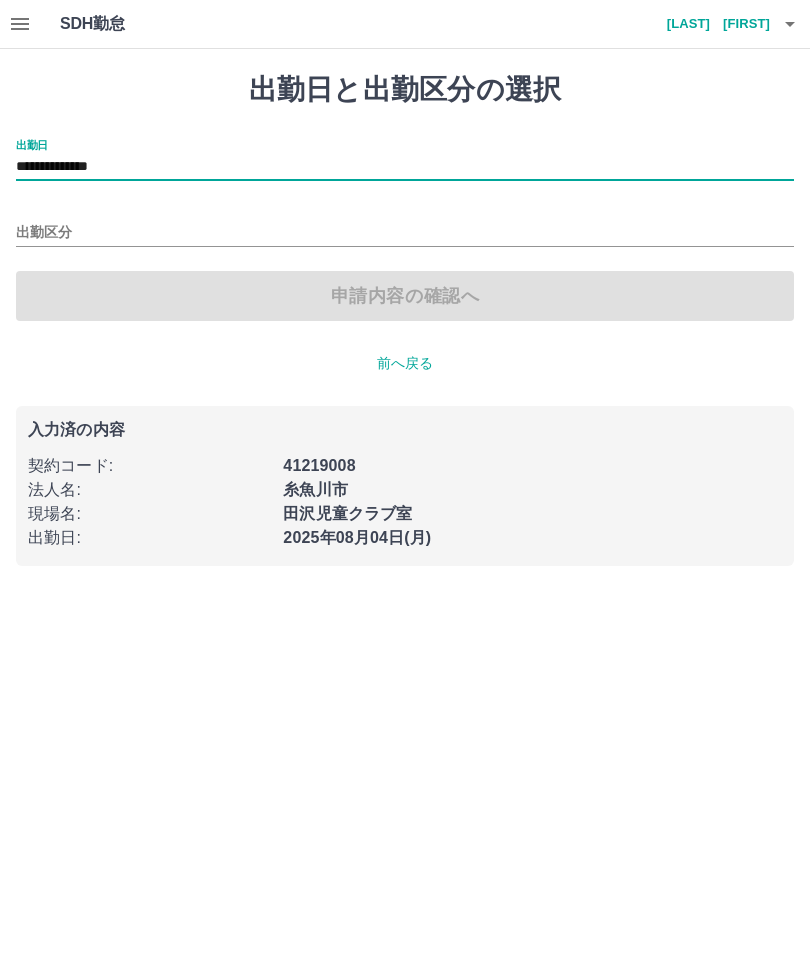 click on "出勤区分" at bounding box center (405, 233) 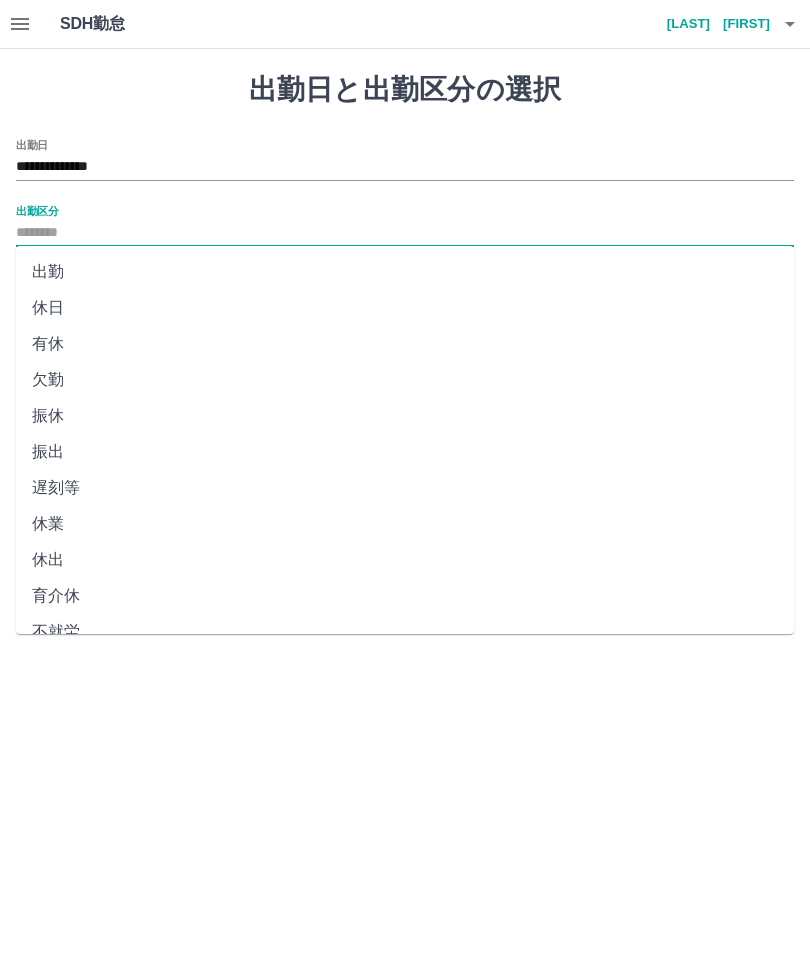 click on "休日" at bounding box center (405, 308) 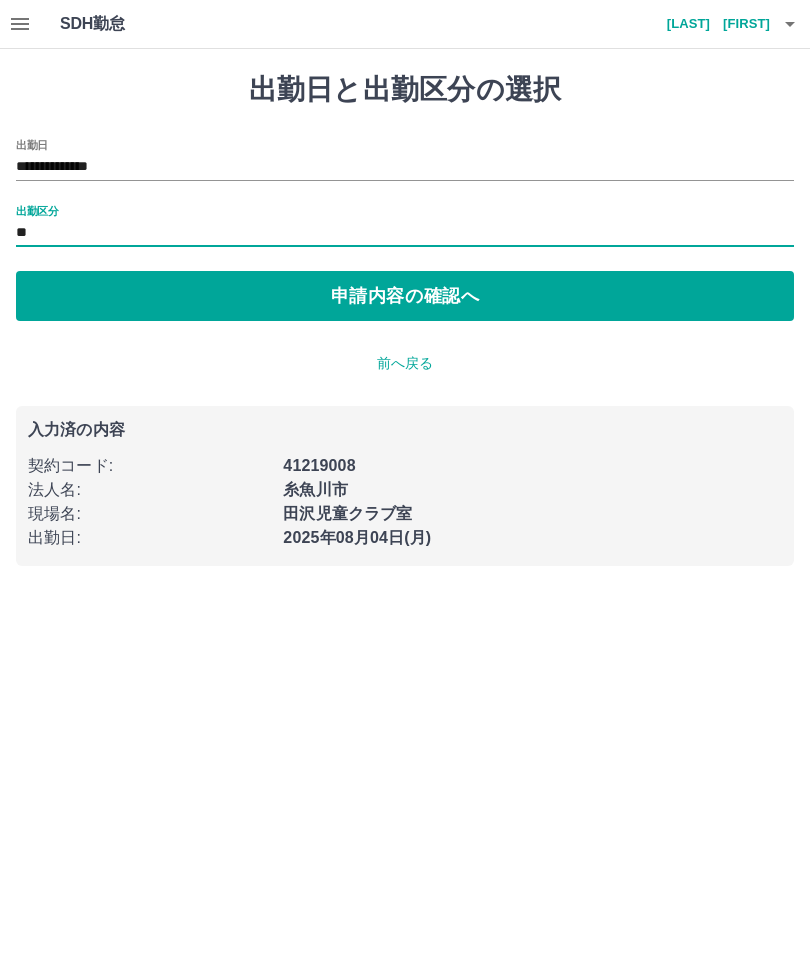 click on "申請内容の確認へ" at bounding box center (405, 296) 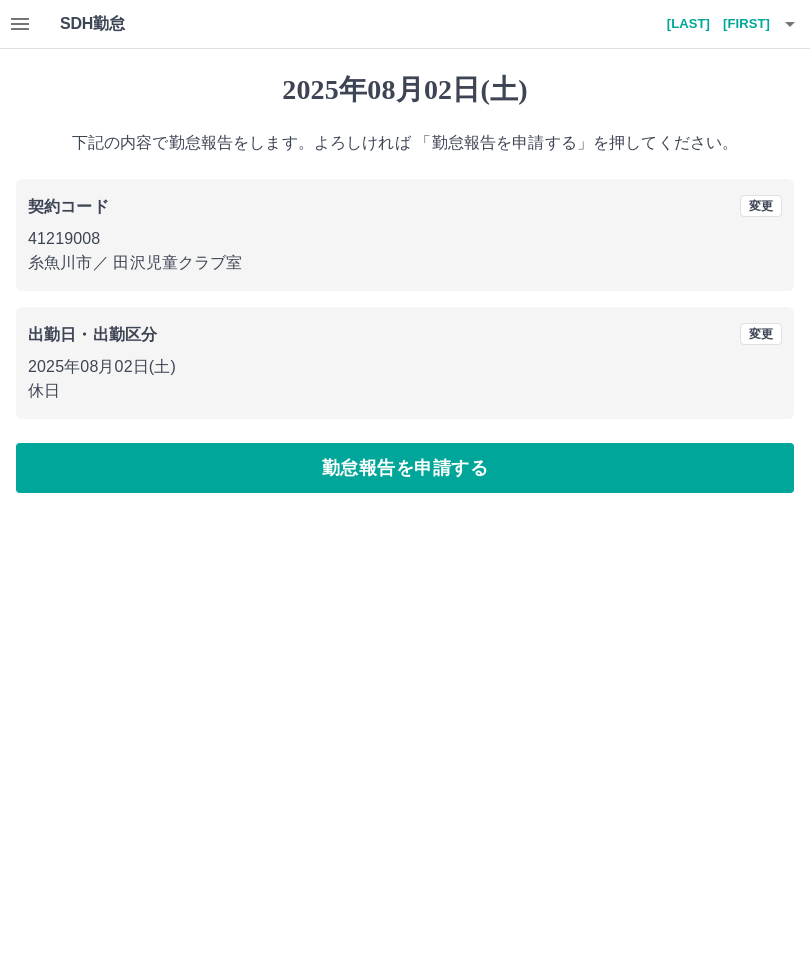 click on "勤怠報告を申請する" at bounding box center (405, 468) 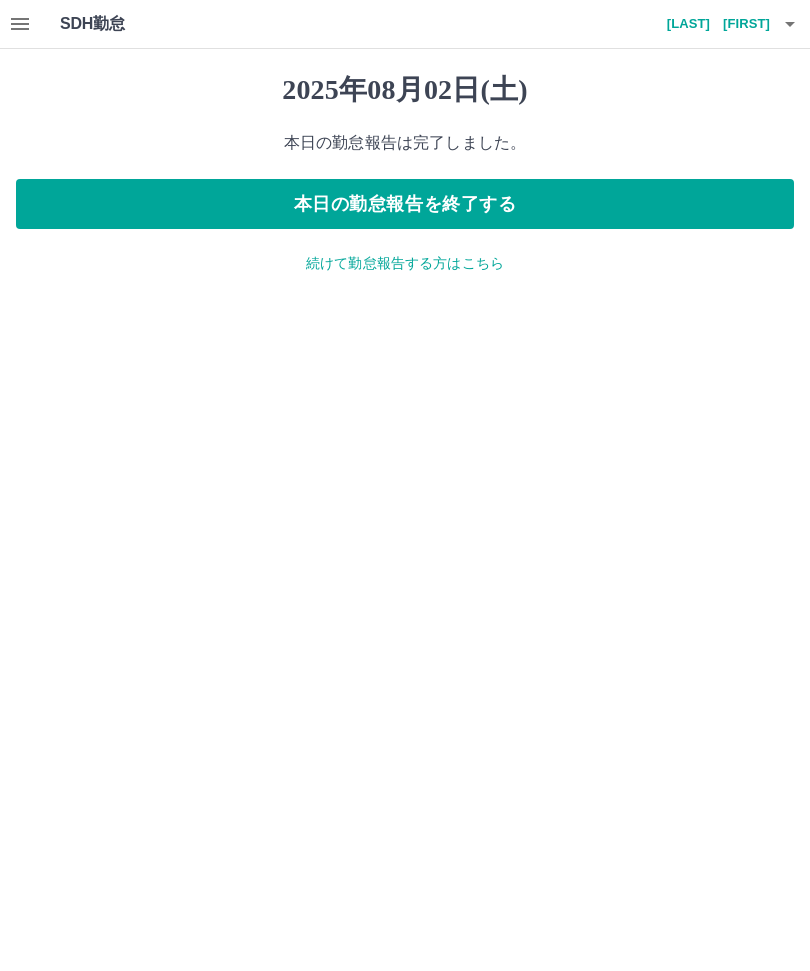 click on "続けて勤怠報告する方はこちら" at bounding box center (405, 263) 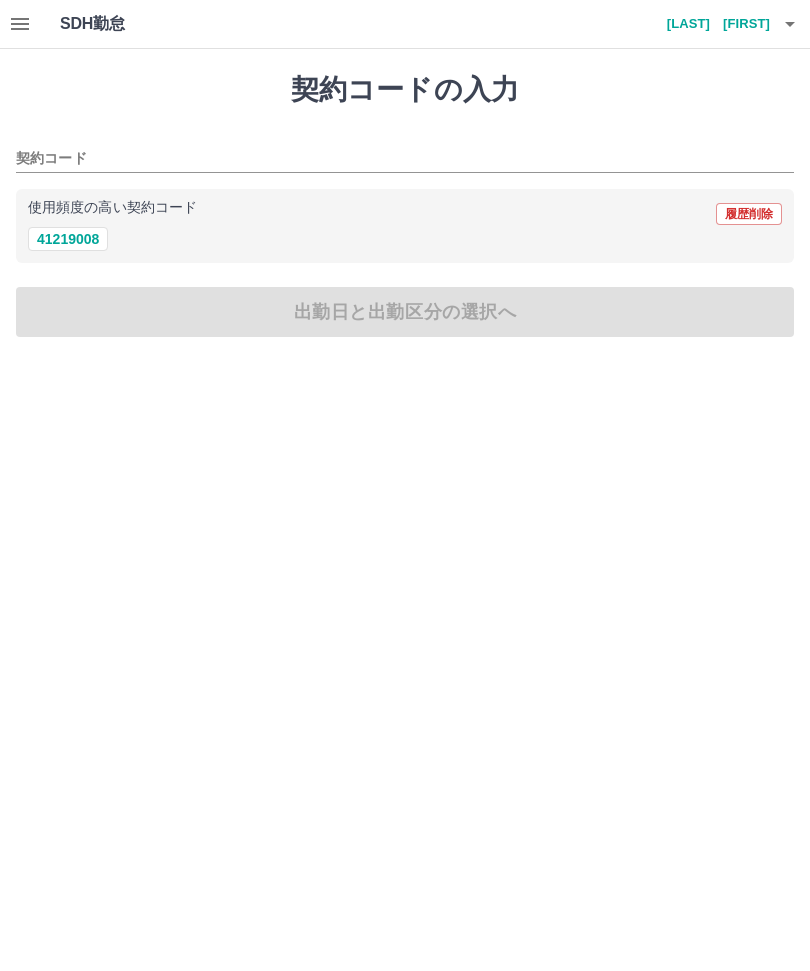 click on "41219008" at bounding box center [68, 239] 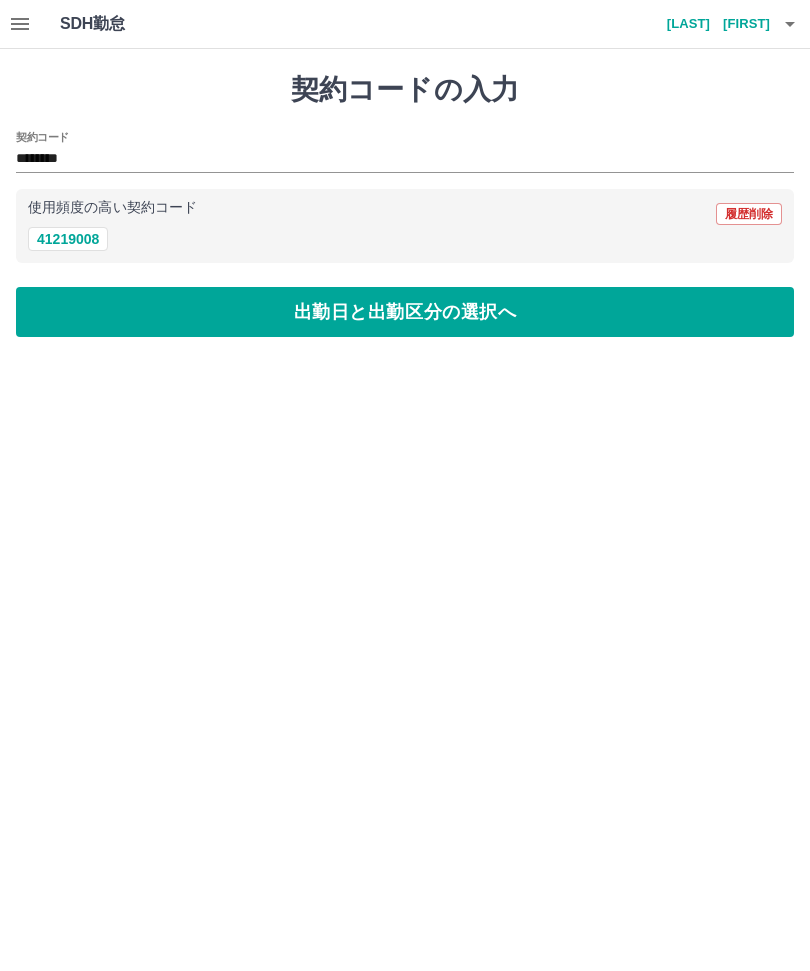 click on "出勤日と出勤区分の選択へ" at bounding box center (405, 312) 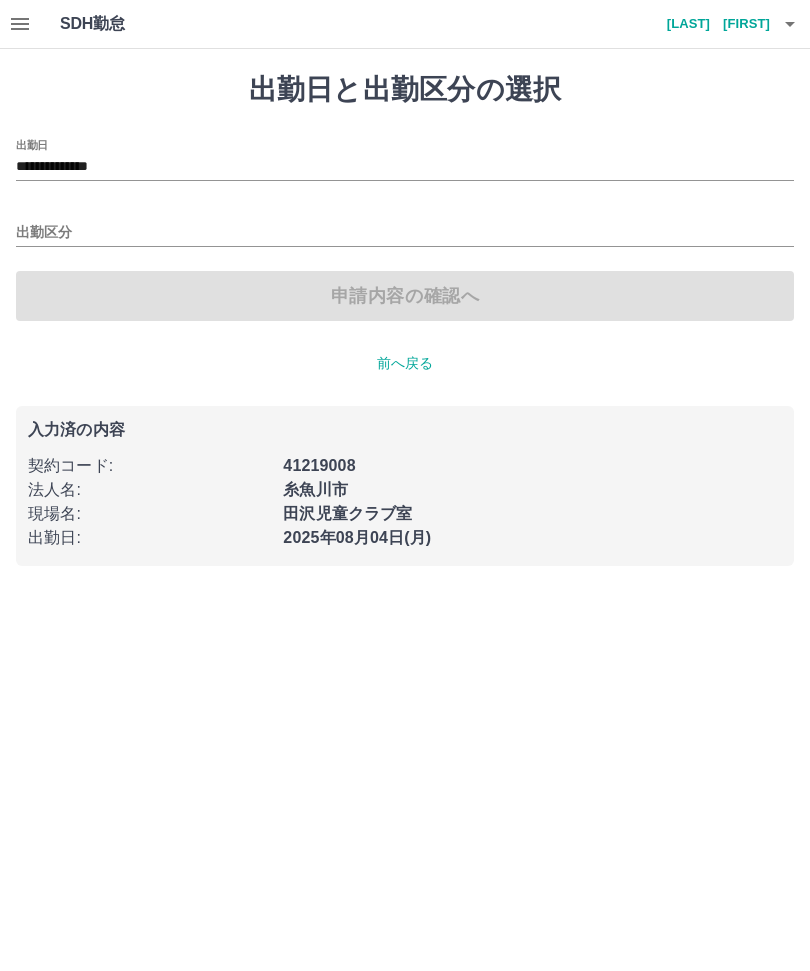 click on "出勤区分" at bounding box center [405, 233] 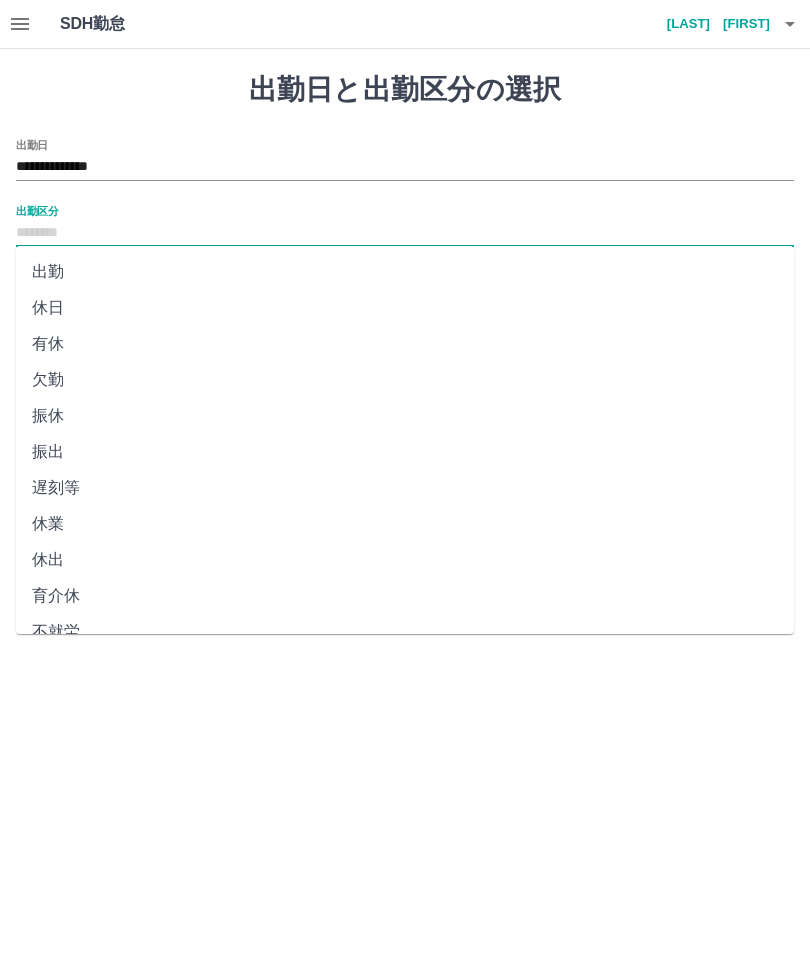 click on "出勤" at bounding box center (405, 272) 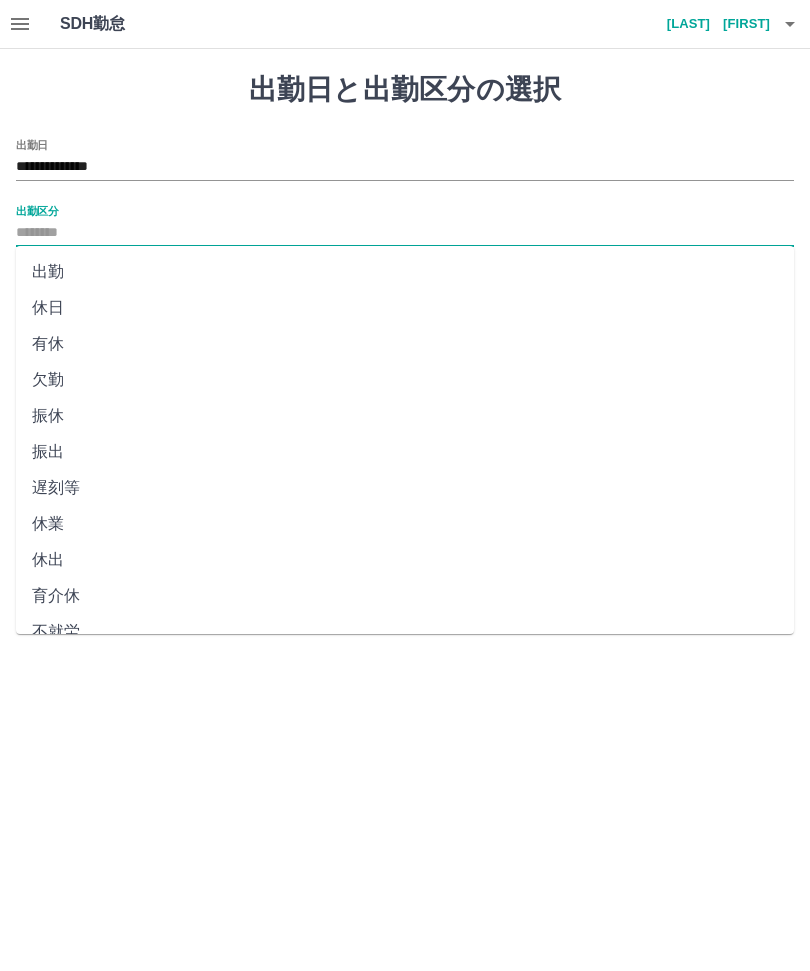 type on "**" 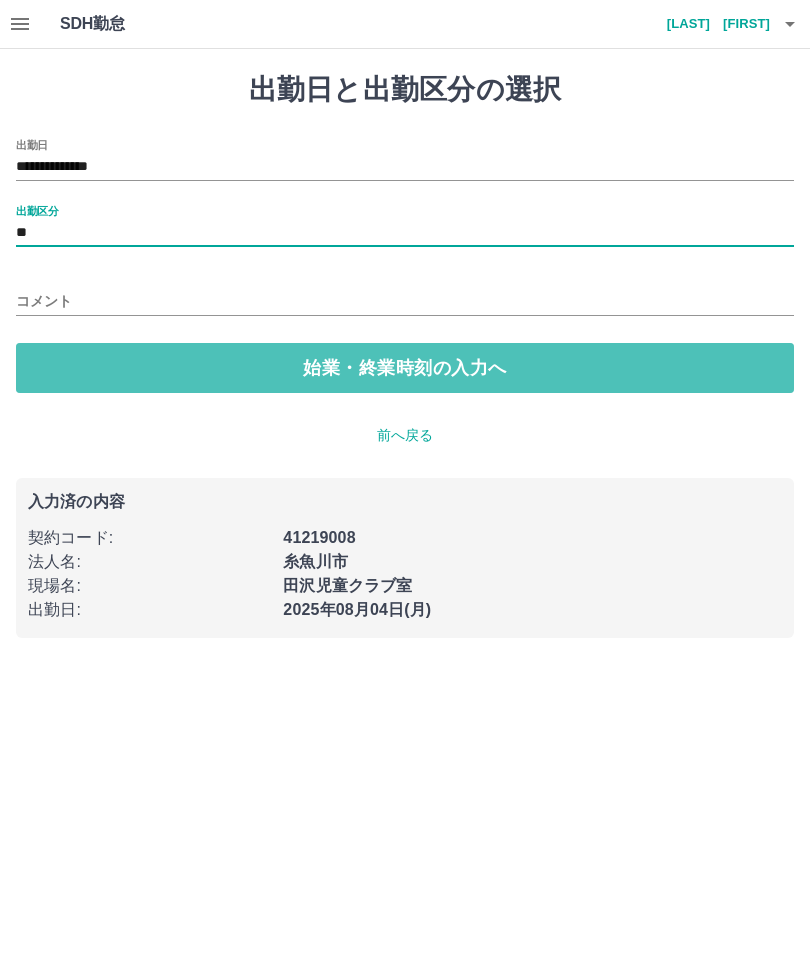 click on "始業・終業時刻の入力へ" at bounding box center (405, 368) 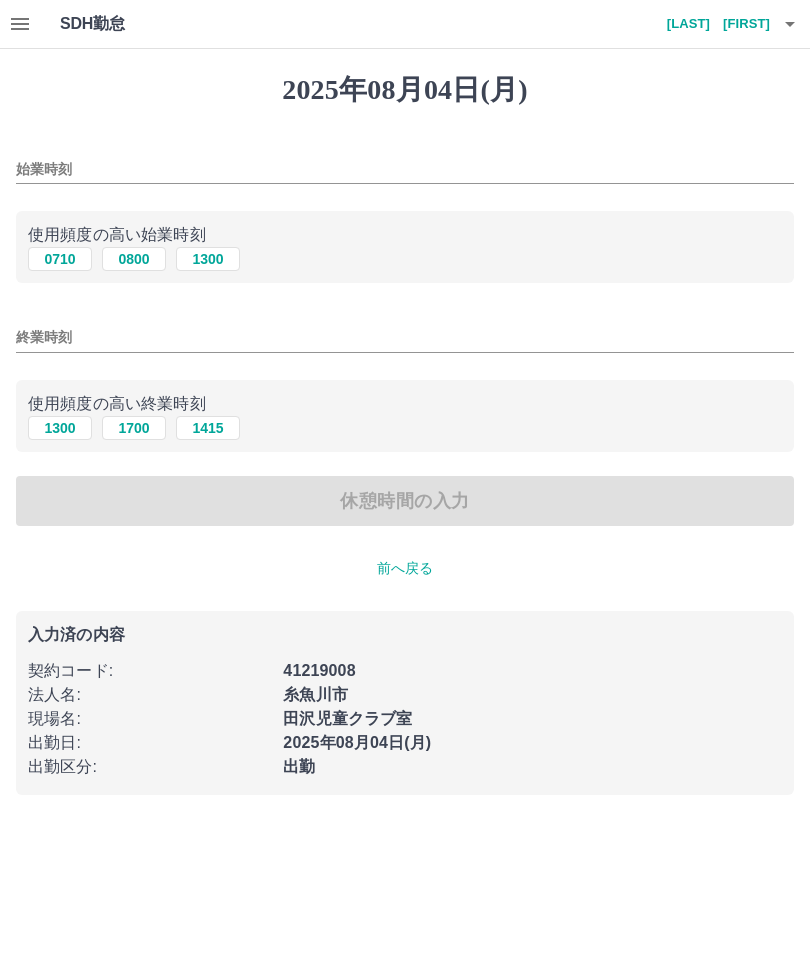 click on "1300" at bounding box center (208, 259) 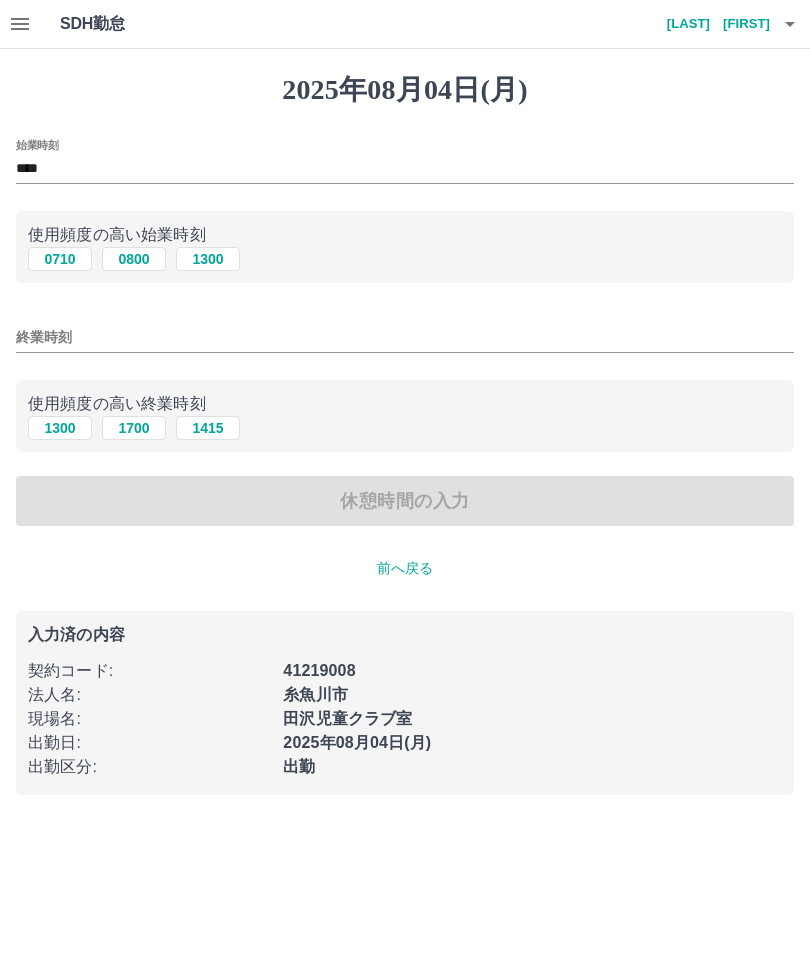 click on "終業時刻" at bounding box center (405, 337) 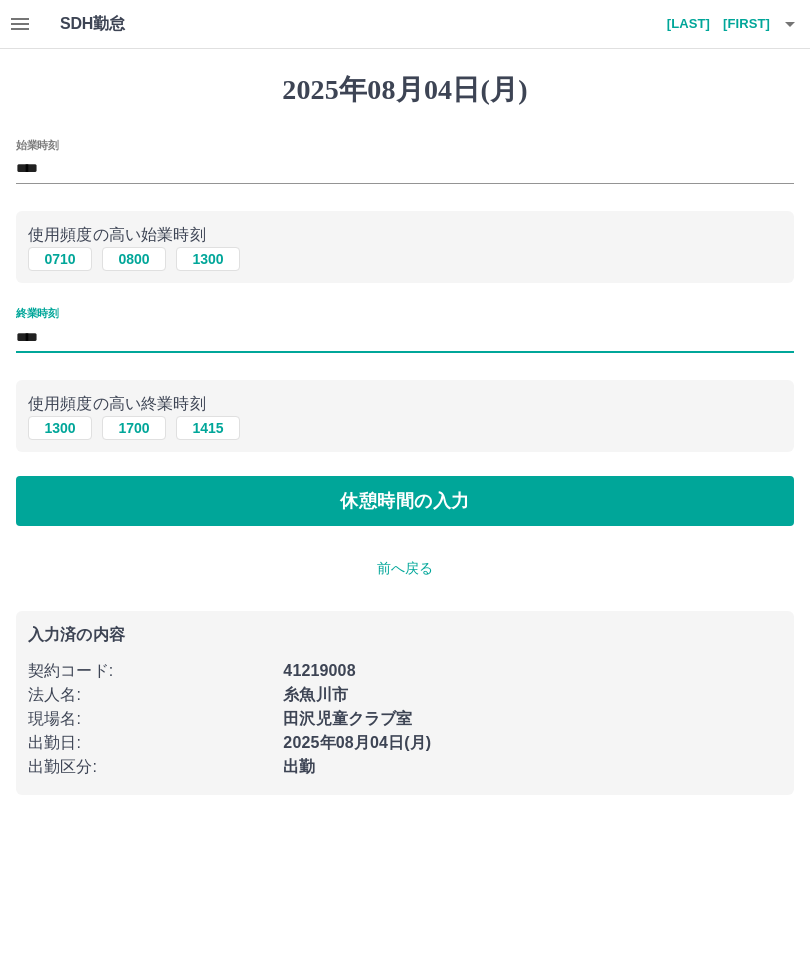 type on "****" 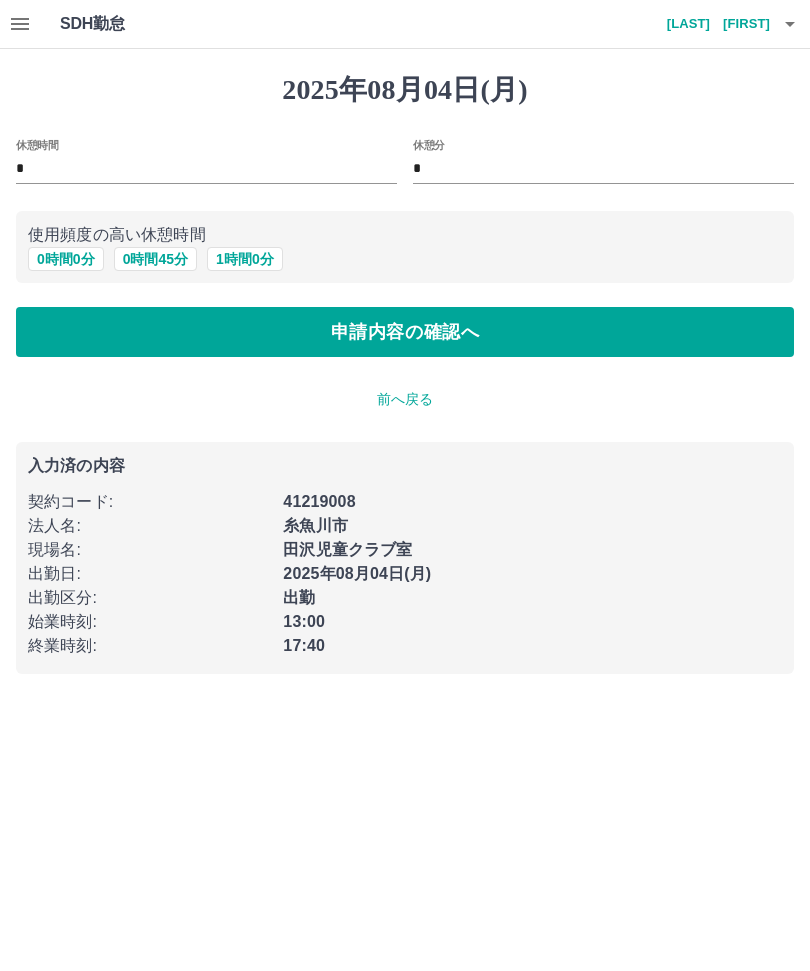 click on "申請内容の確認へ" at bounding box center [405, 332] 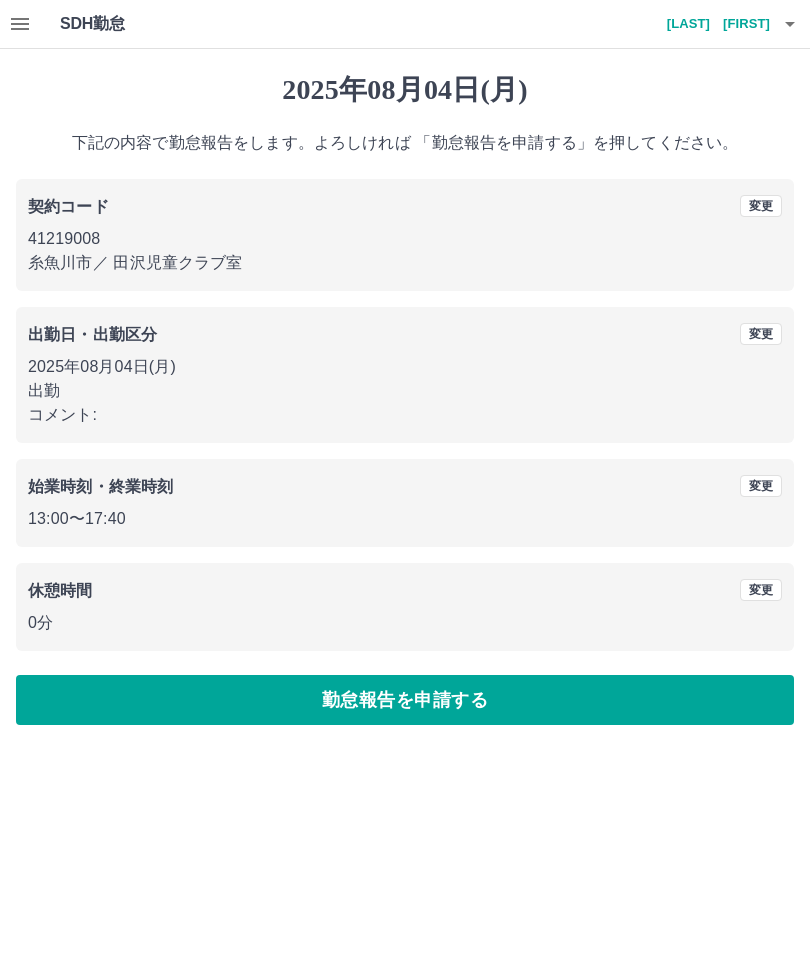 click on "勤怠報告を申請する" at bounding box center [405, 700] 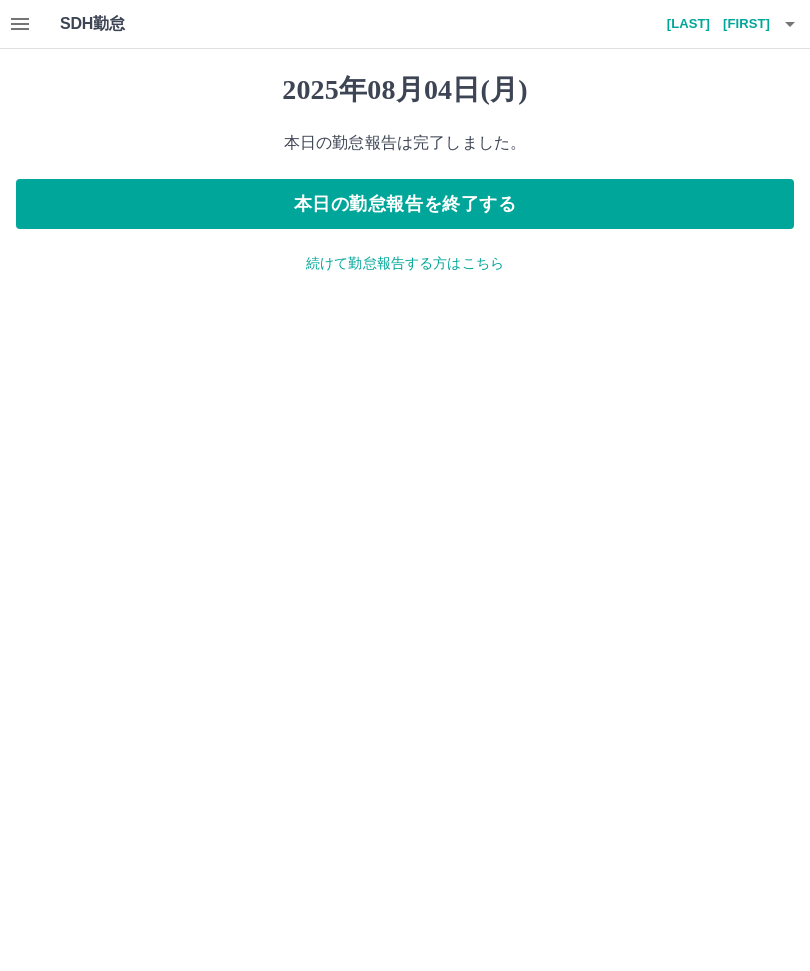 click on "本日の勤怠報告を終了する" at bounding box center [405, 204] 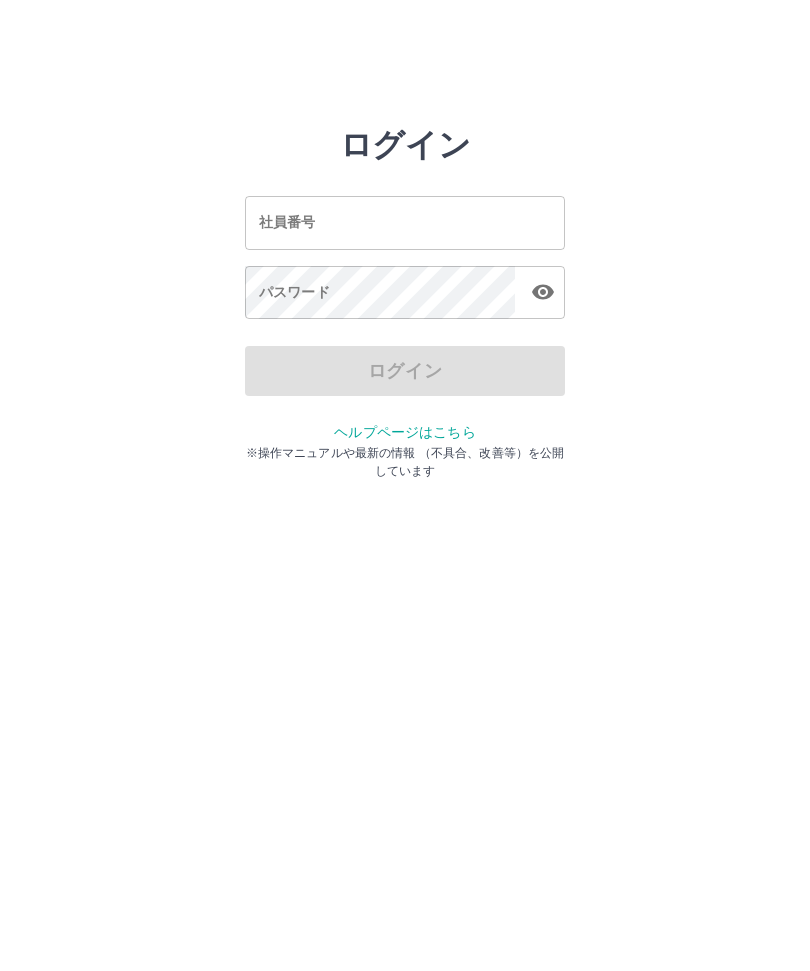 scroll, scrollTop: 0, scrollLeft: 0, axis: both 